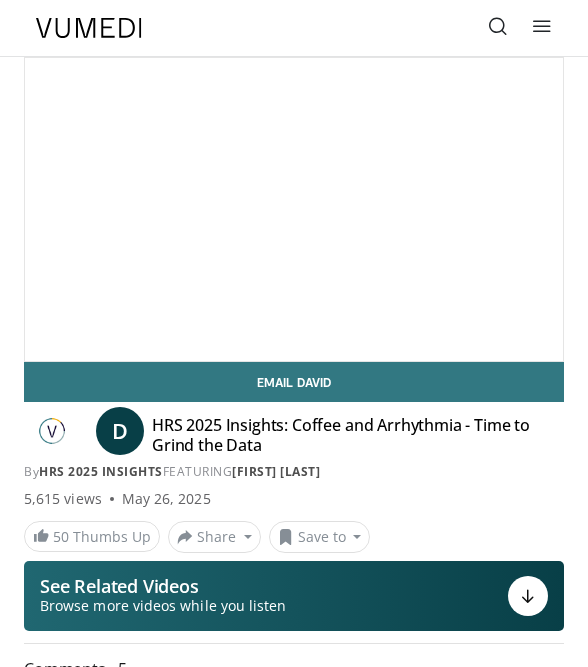 scroll, scrollTop: 0, scrollLeft: 0, axis: both 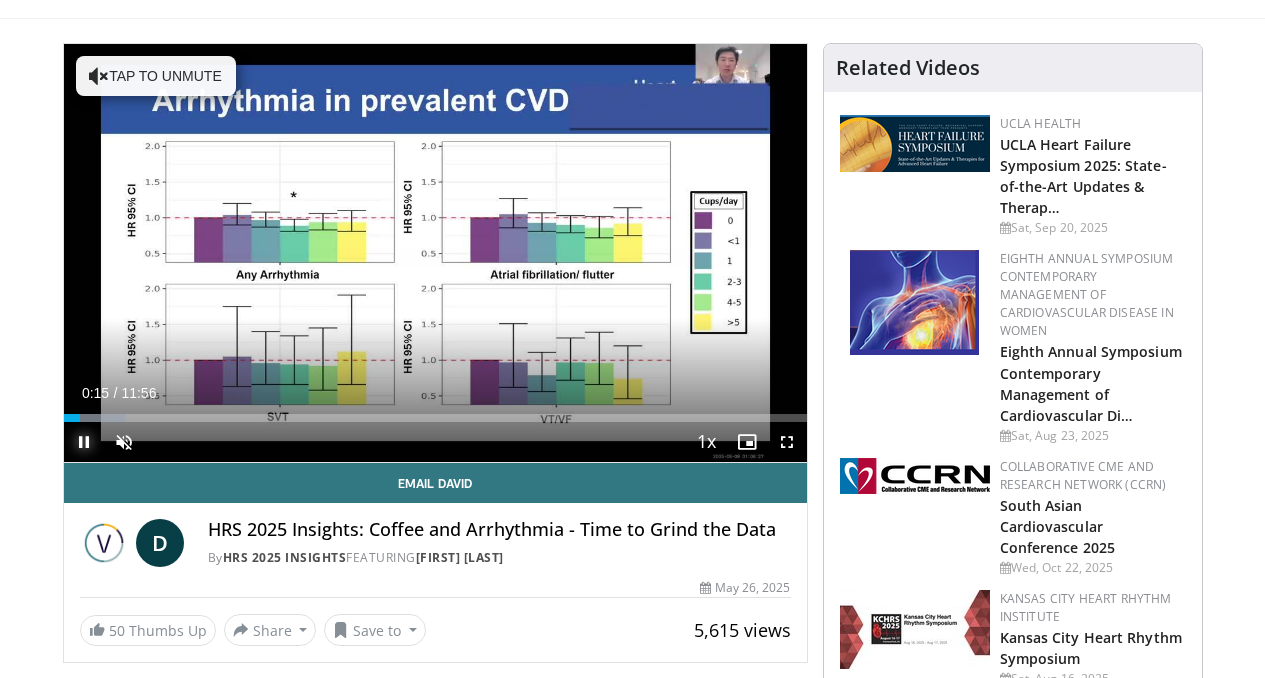 click at bounding box center [84, 442] 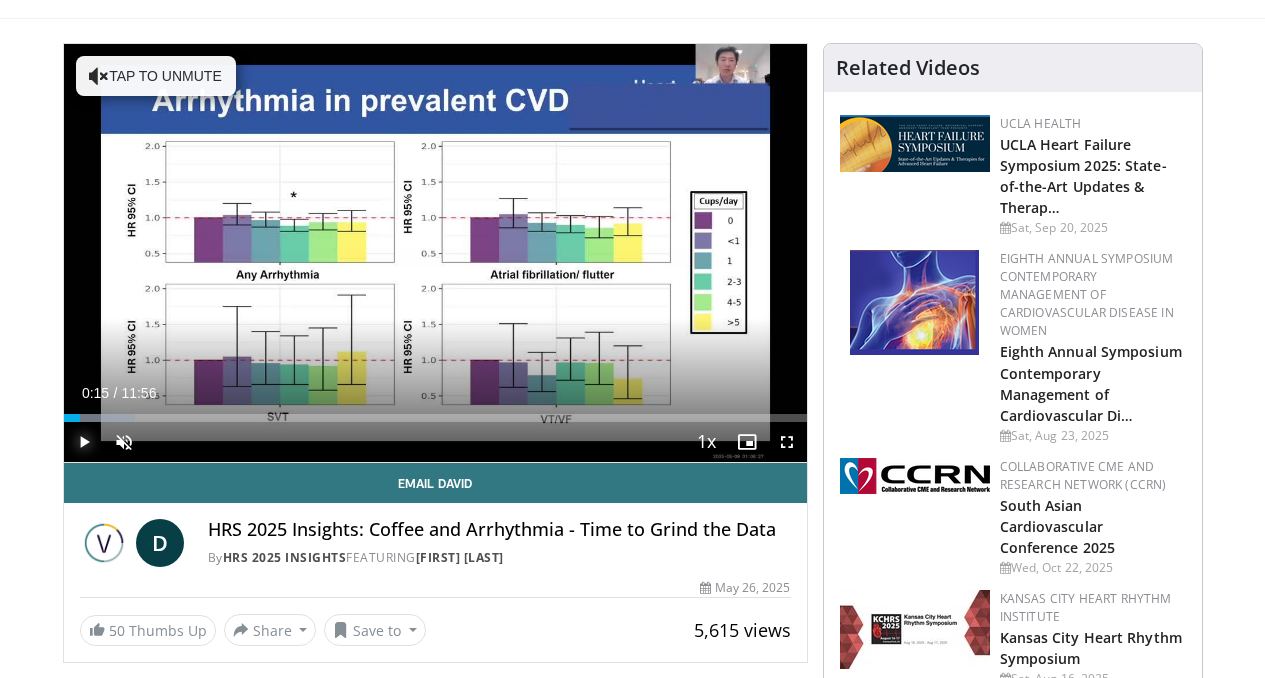 click at bounding box center [84, 442] 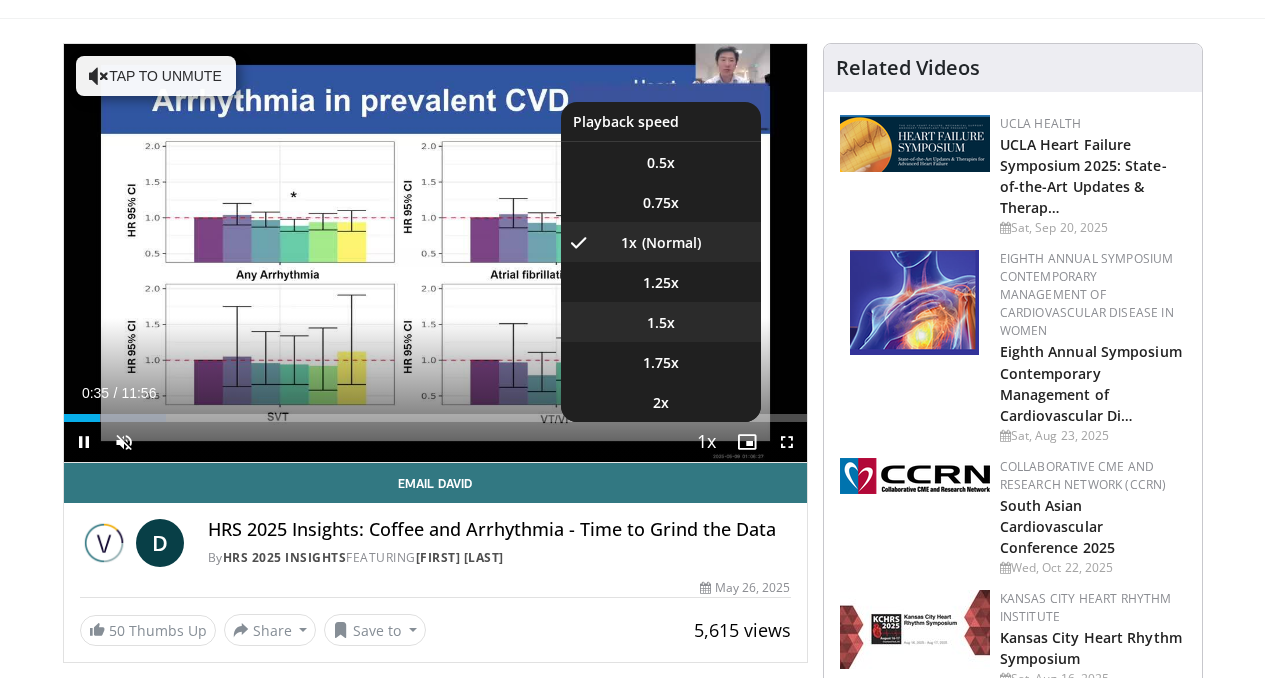 click on "1.5x" at bounding box center (661, 323) 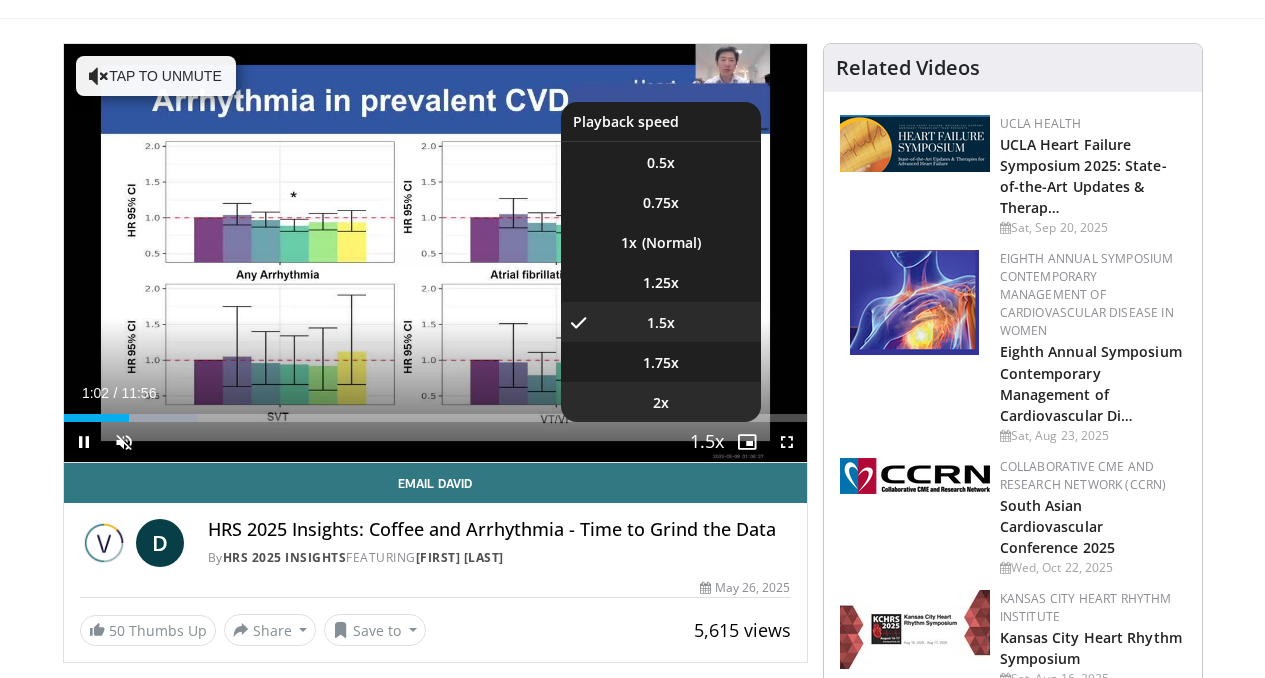 click on "2x" at bounding box center [661, 403] 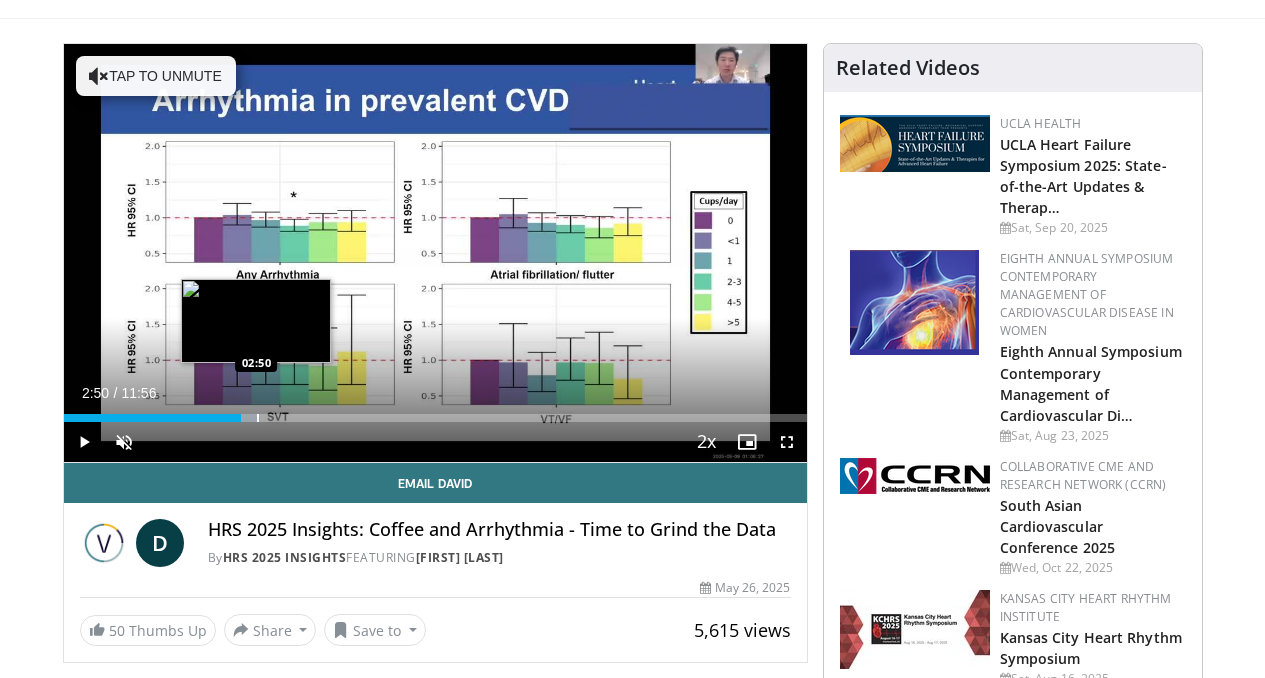drag, startPoint x: 105, startPoint y: 453, endPoint x: 206, endPoint y: 457, distance: 101.07918 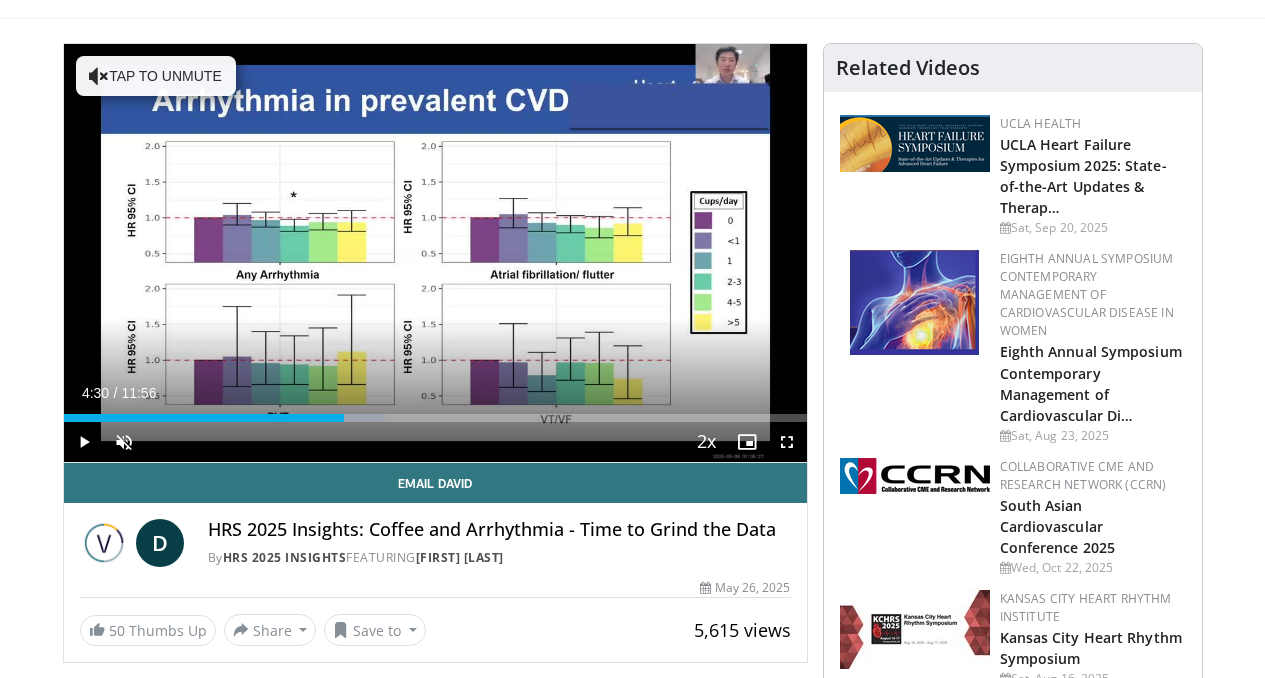 drag, startPoint x: 206, startPoint y: 457, endPoint x: 318, endPoint y: 462, distance: 112.11155 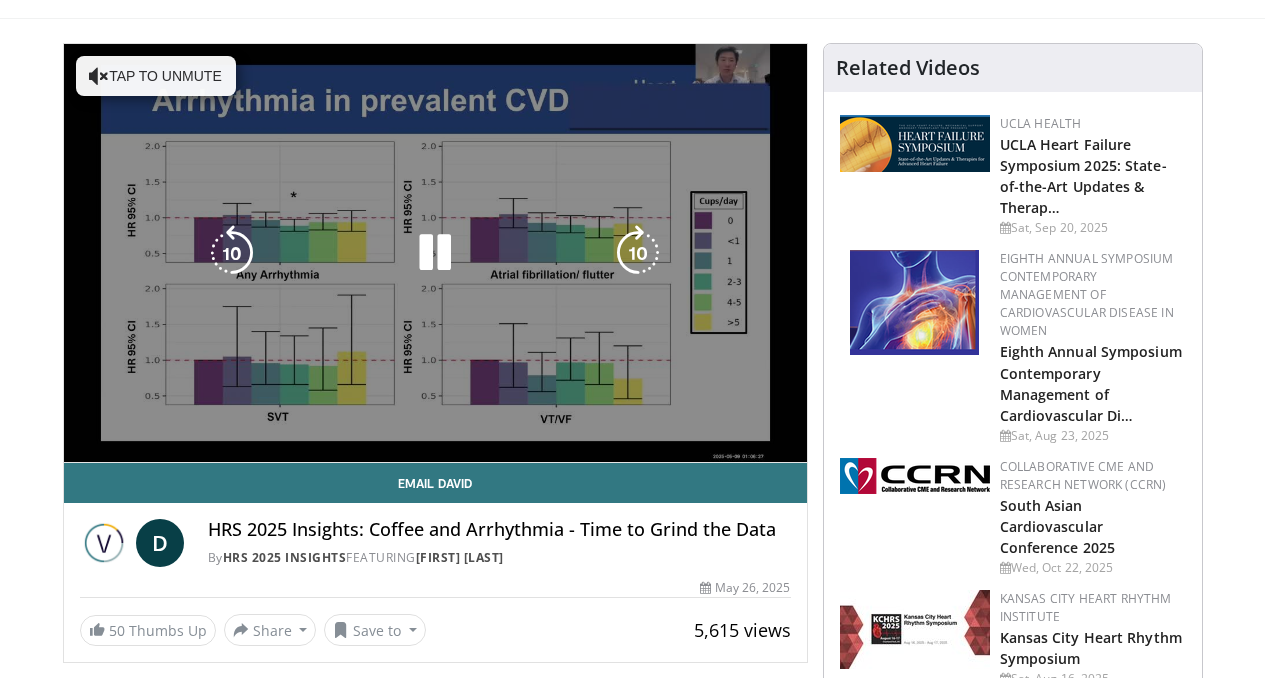 click on "10 seconds
Tap to unmute" at bounding box center [435, 253] 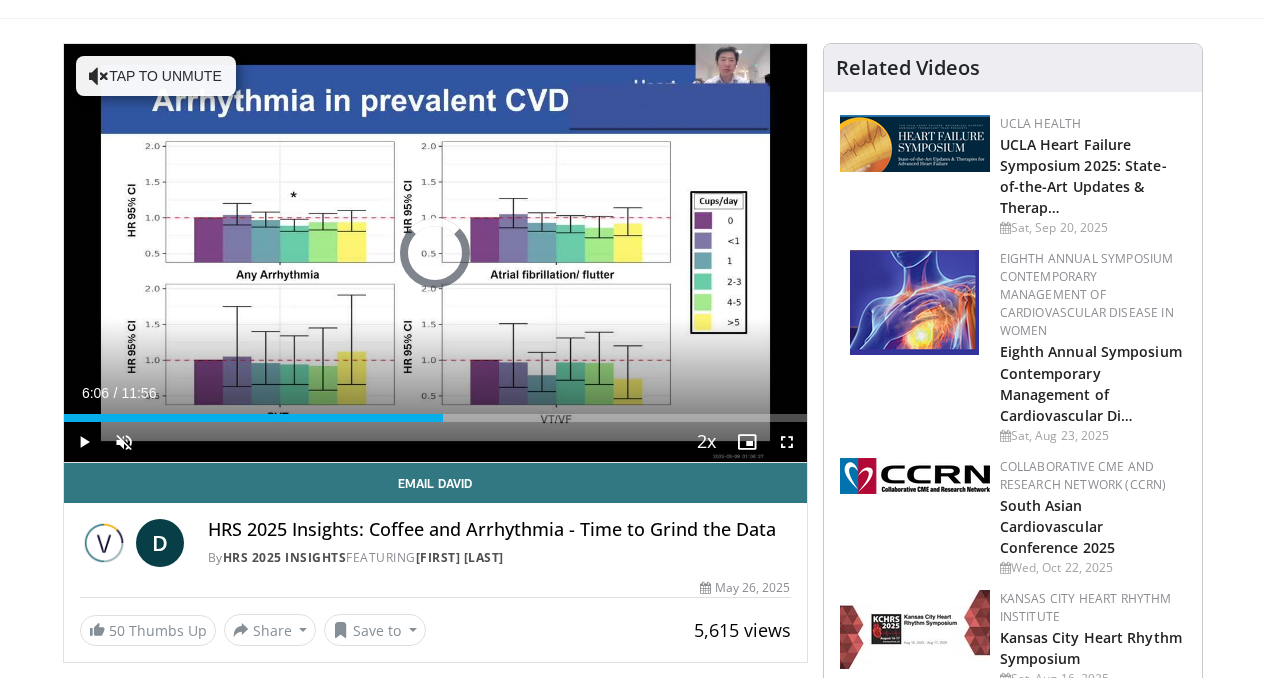 drag, startPoint x: 321, startPoint y: 457, endPoint x: 464, endPoint y: 463, distance: 143.12582 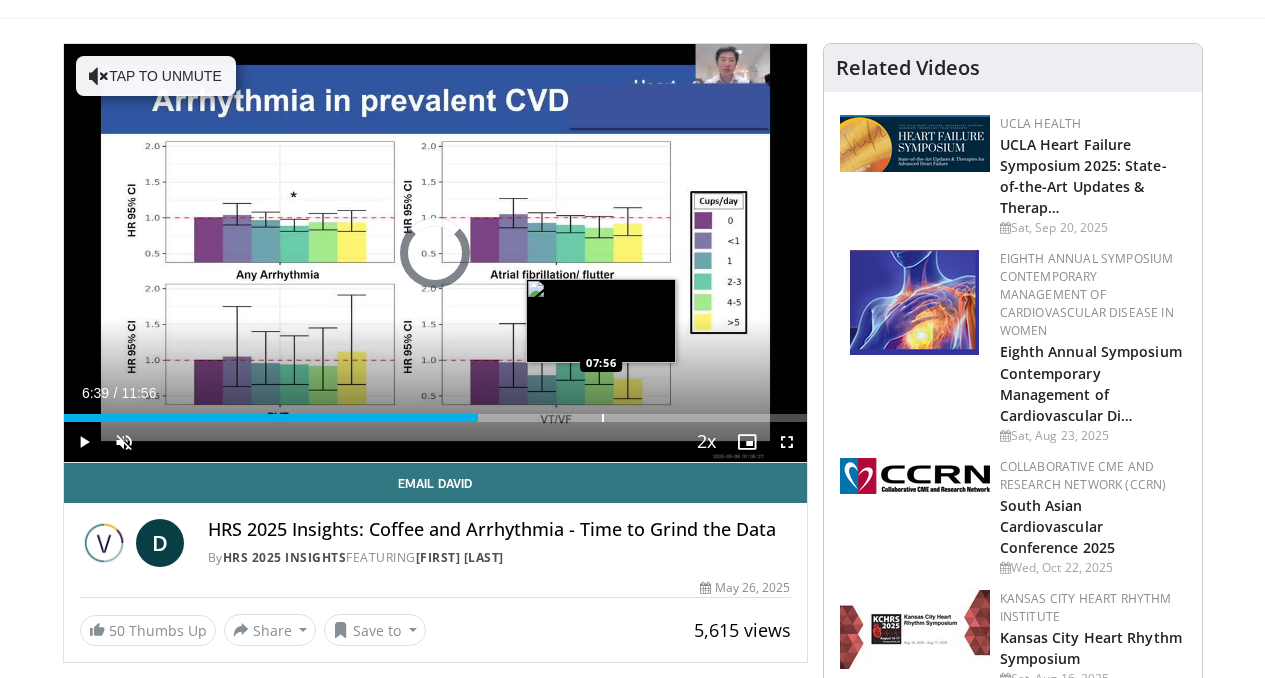 drag, startPoint x: 461, startPoint y: 461, endPoint x: 552, endPoint y: 453, distance: 91.350975 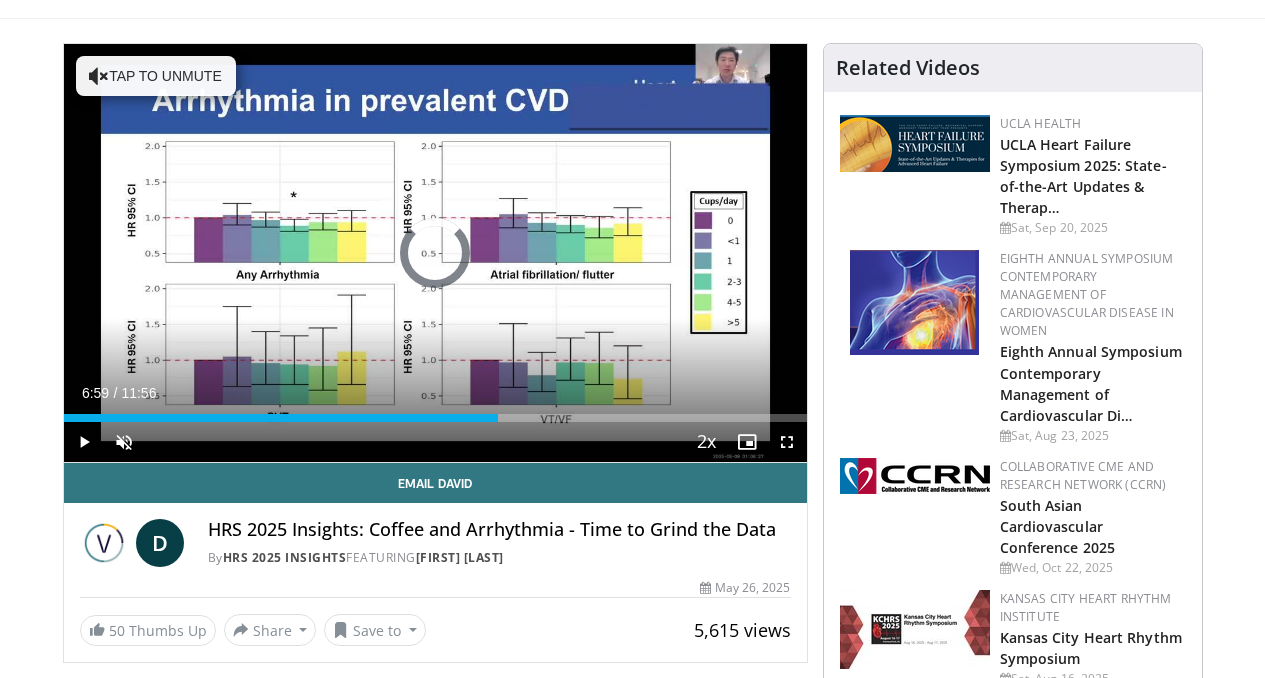 drag, startPoint x: 459, startPoint y: 455, endPoint x: 632, endPoint y: 460, distance: 173.07224 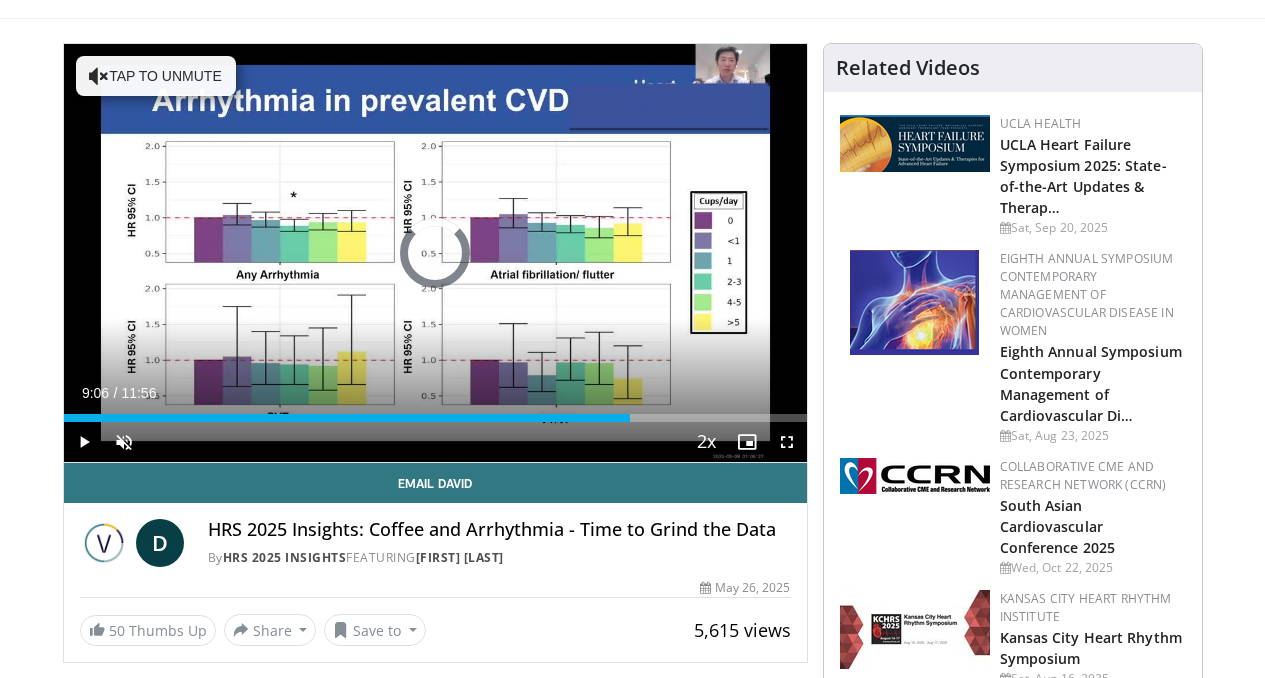 click on "Current Time  9:06 / Duration  11:56 Play Skip Backward Skip Forward Unmute 0% Loaded :  0.00% 09:06 07:53 Stream Type  LIVE Seek to live, currently behind live LIVE   2x Playback Rate 0.5x 0.75x 1x 1.25x 1.5x 1.75x 2x , selected Chapters Chapters Descriptions descriptions off , selected Captions captions settings , opens captions settings dialog captions off , selected Audio Track en (Main) , selected Fullscreen Enable picture-in-picture mode" at bounding box center [435, 442] 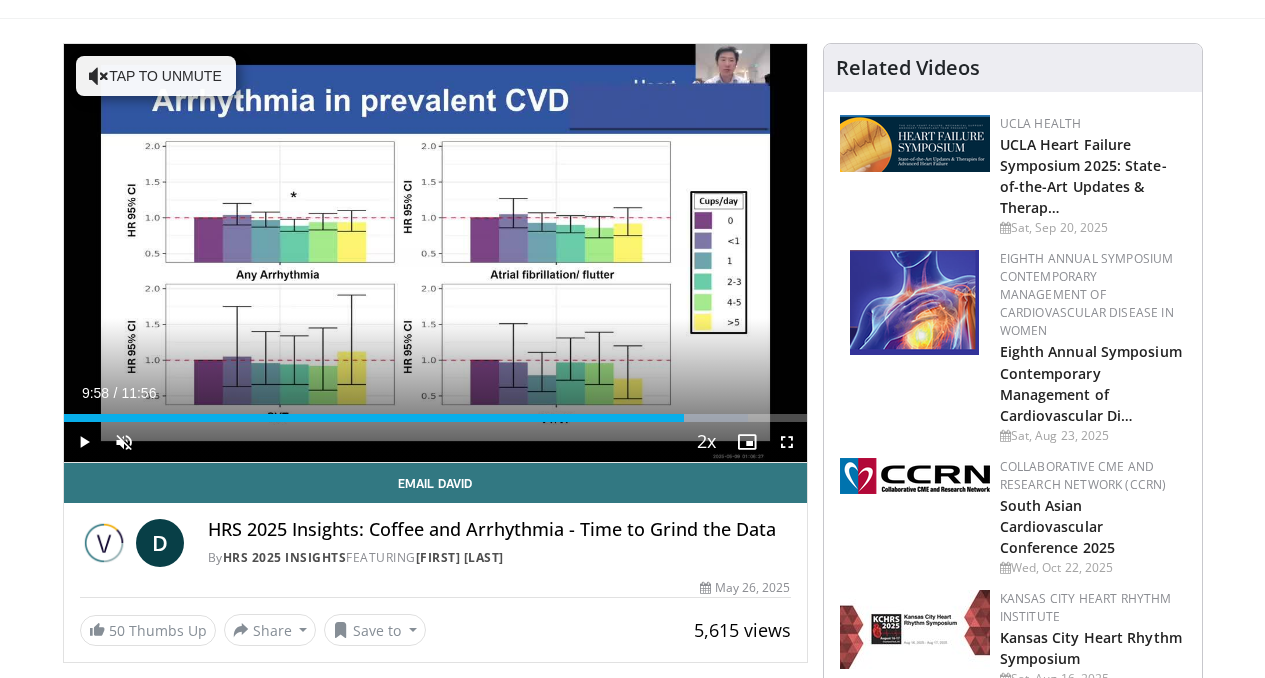 drag, startPoint x: 630, startPoint y: 458, endPoint x: 689, endPoint y: 460, distance: 59.03389 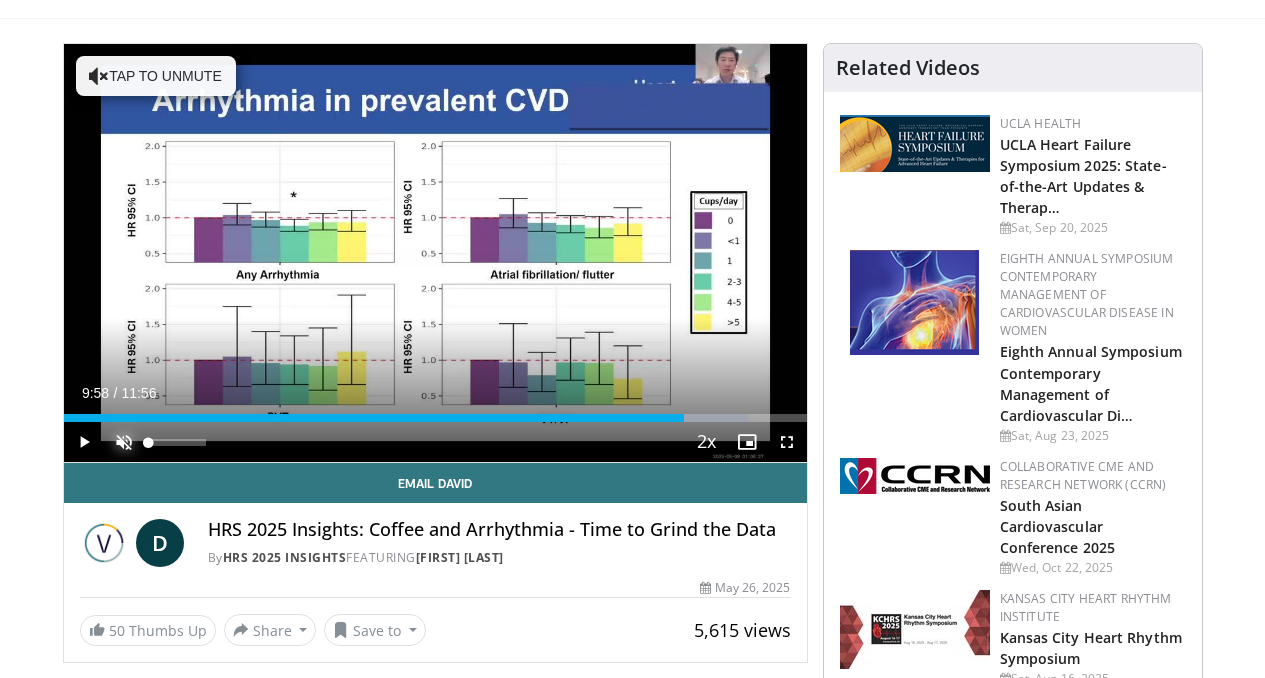 click at bounding box center (124, 442) 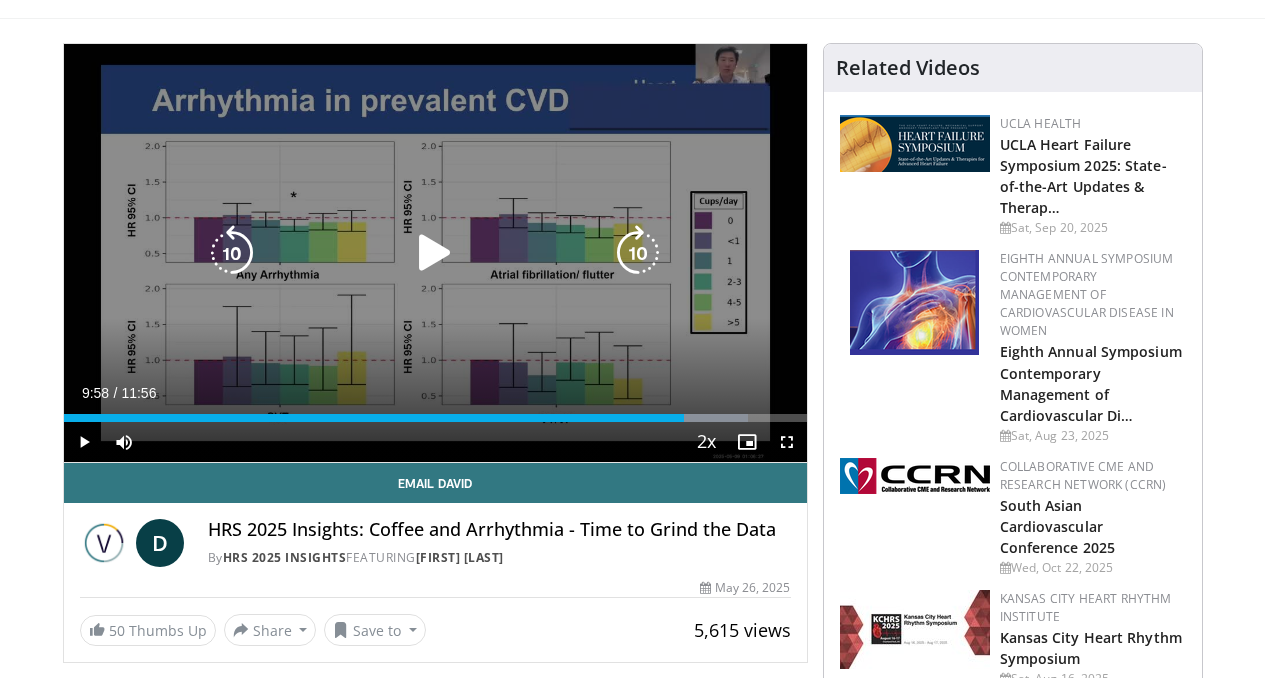click at bounding box center (435, 253) 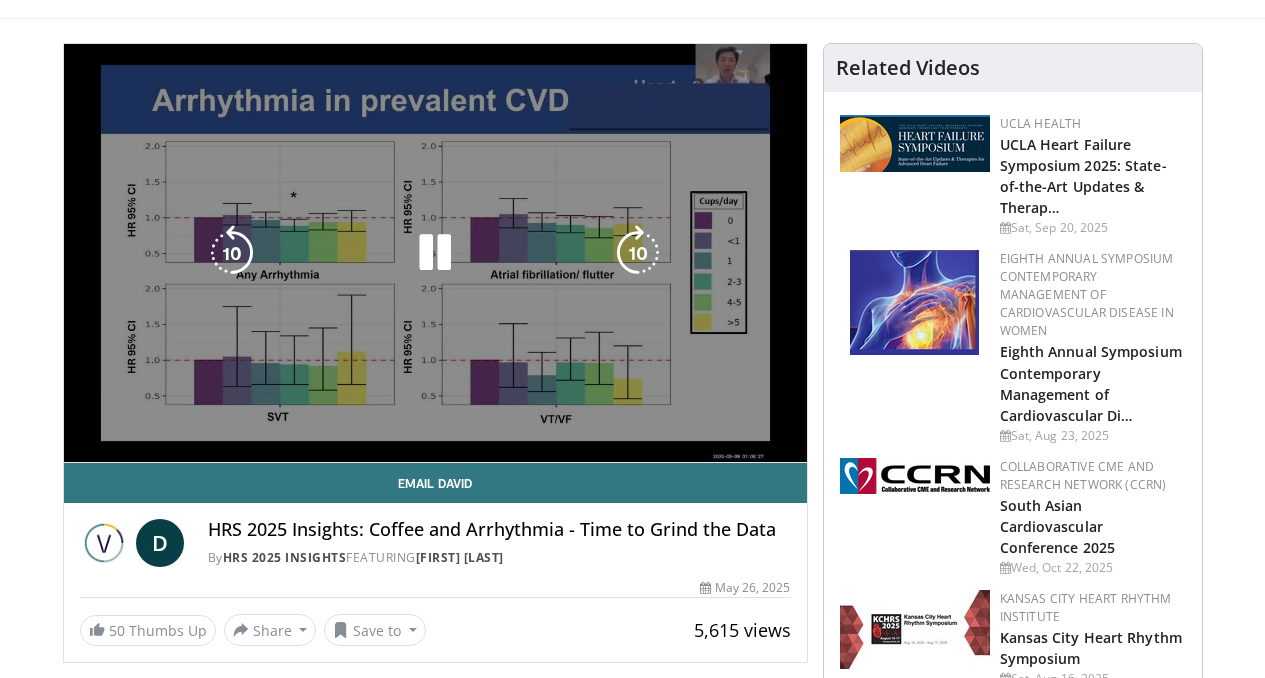 click on "10 seconds
Tap to unmute" at bounding box center (435, 253) 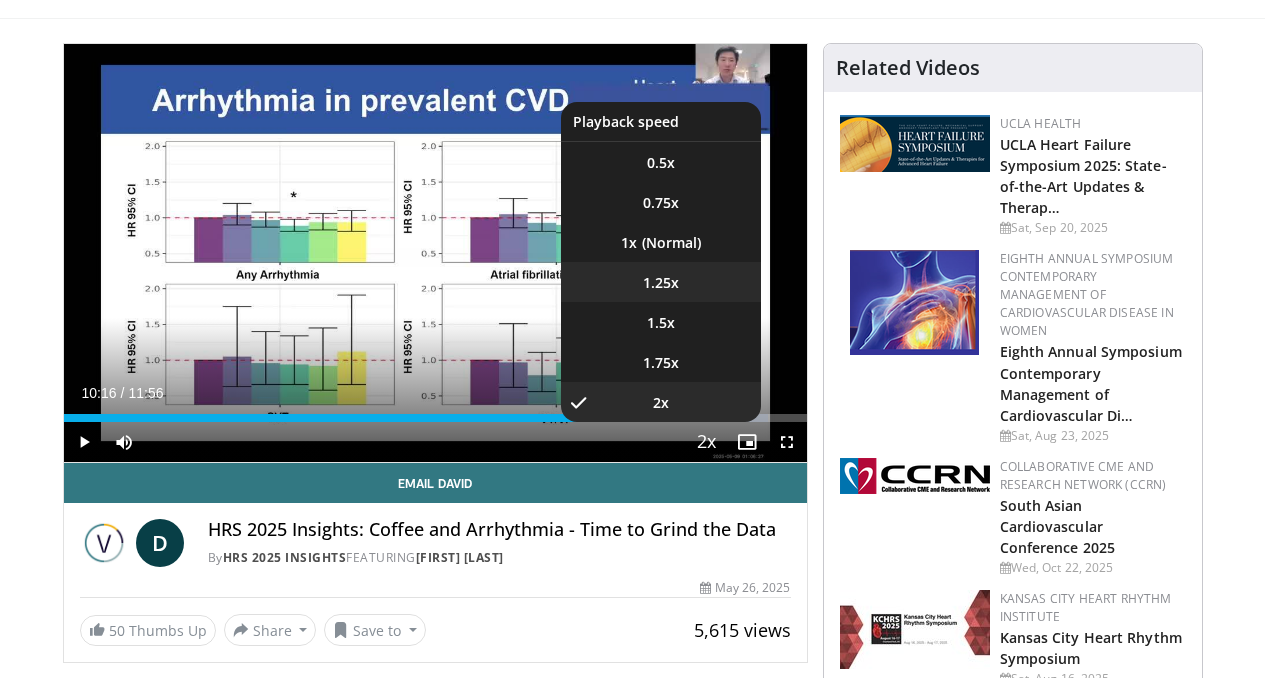 click on "1.25x" at bounding box center (661, 283) 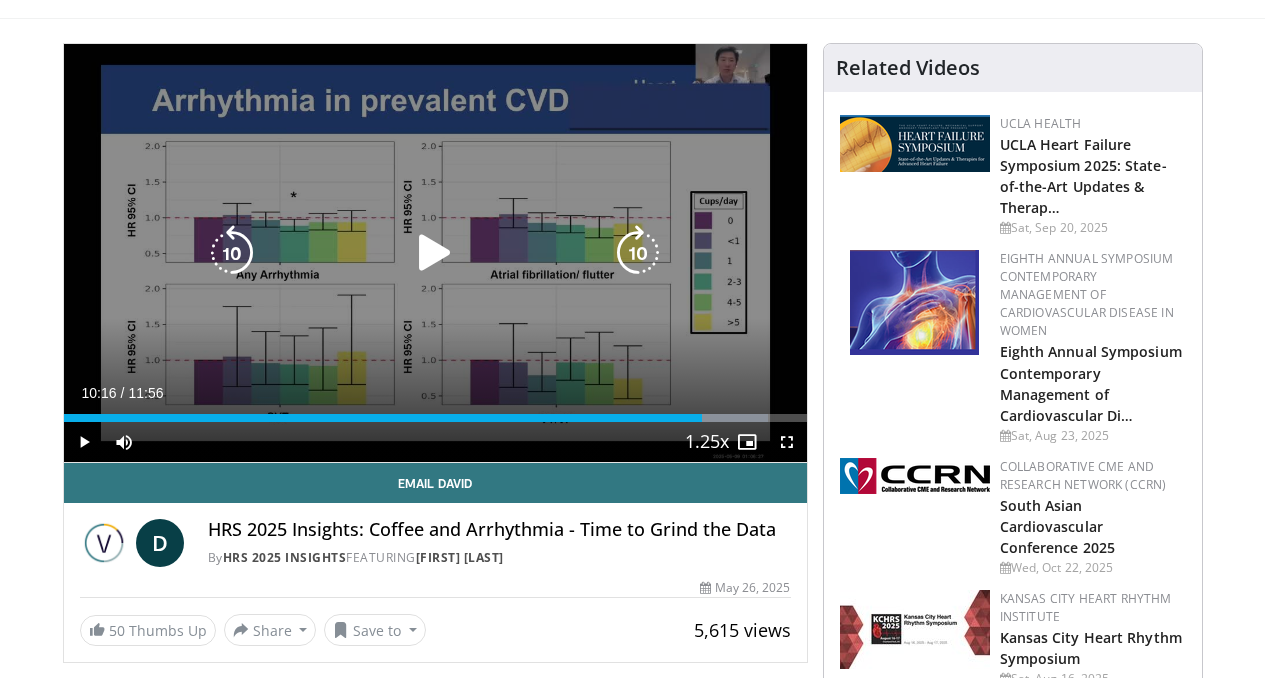 click at bounding box center (435, 253) 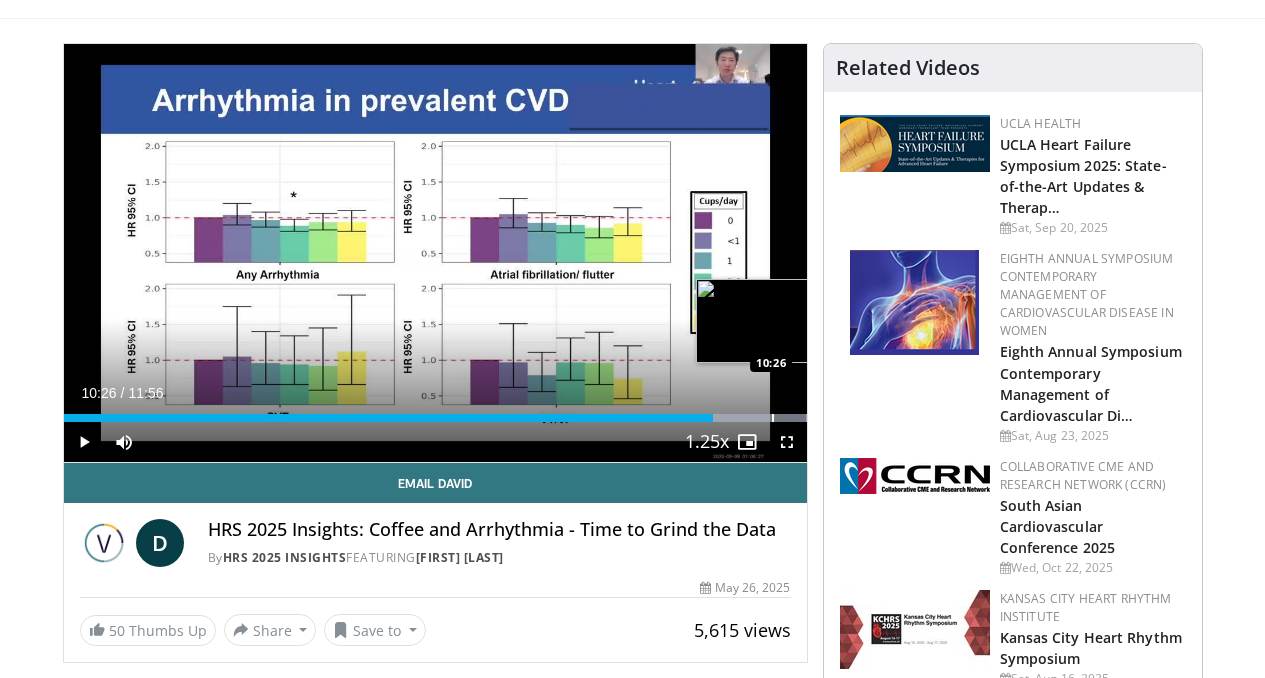 drag, startPoint x: 756, startPoint y: 456, endPoint x: 721, endPoint y: 455, distance: 35.014282 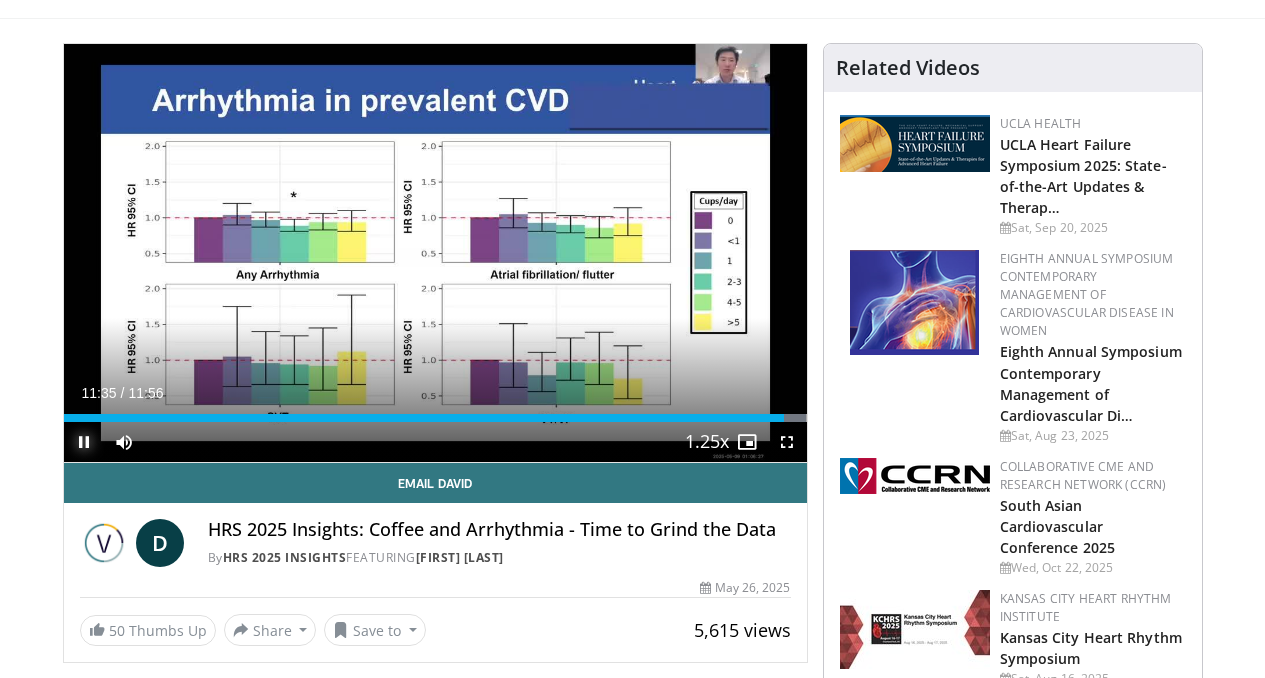 click at bounding box center (84, 442) 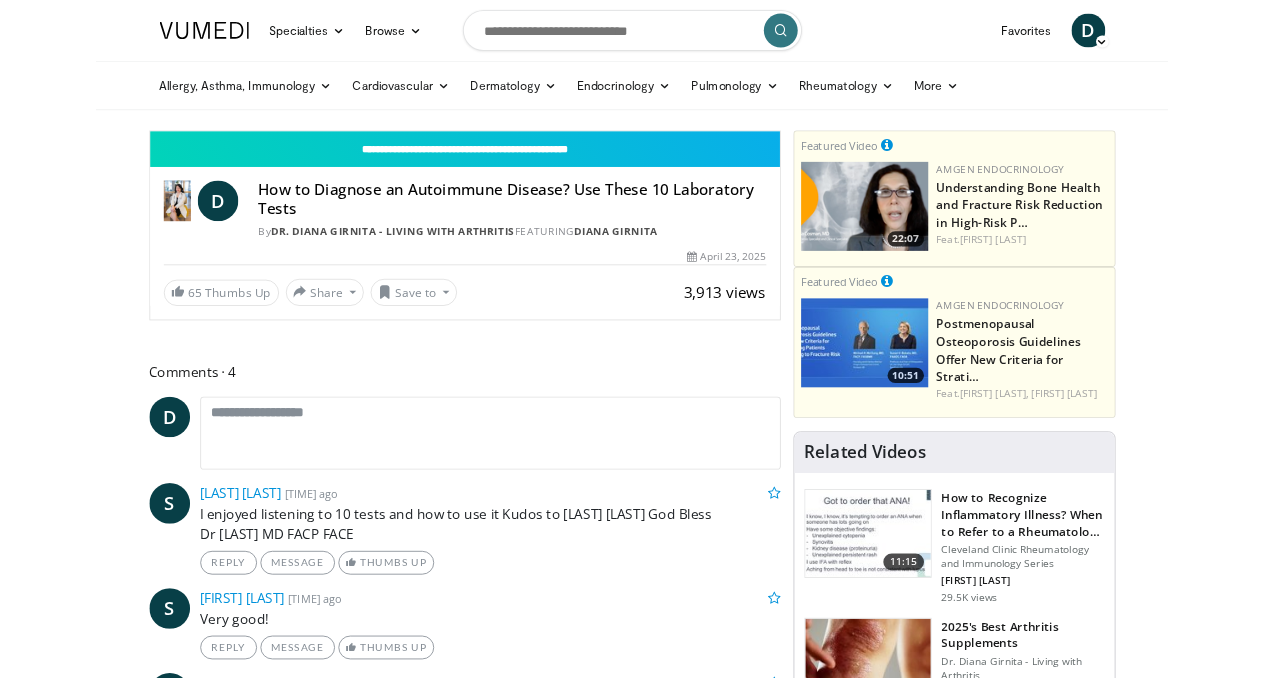 scroll, scrollTop: 0, scrollLeft: 0, axis: both 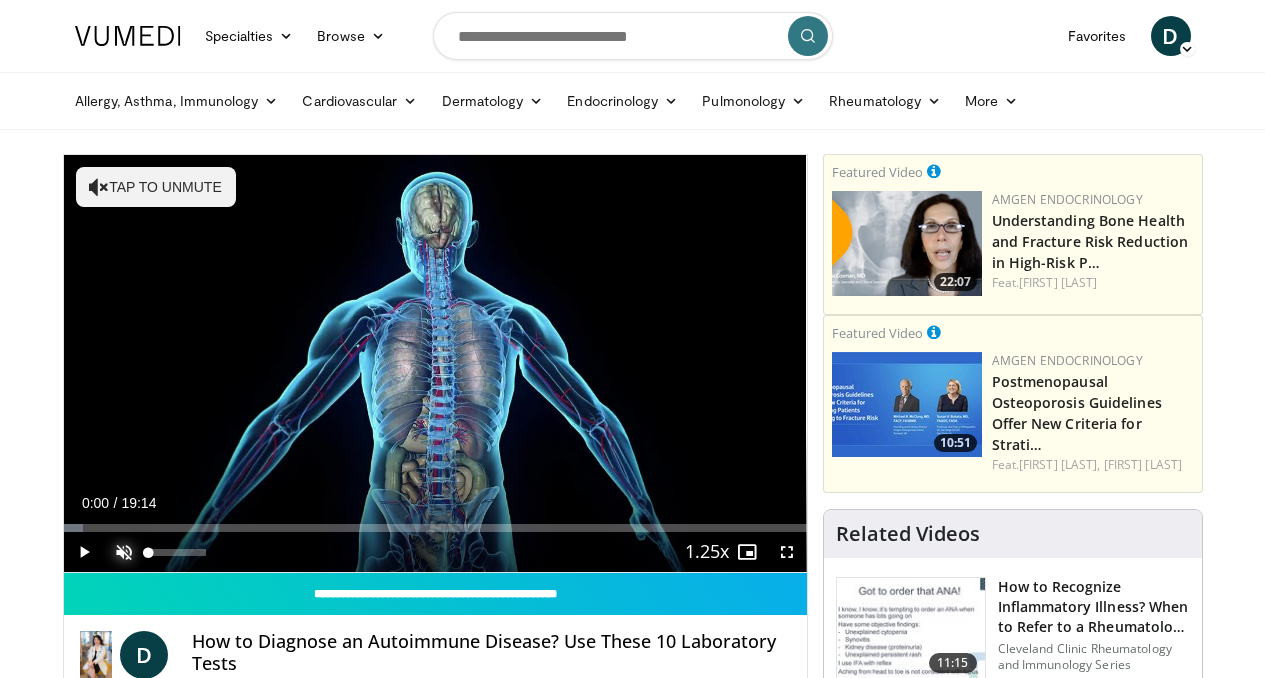 click at bounding box center (124, 552) 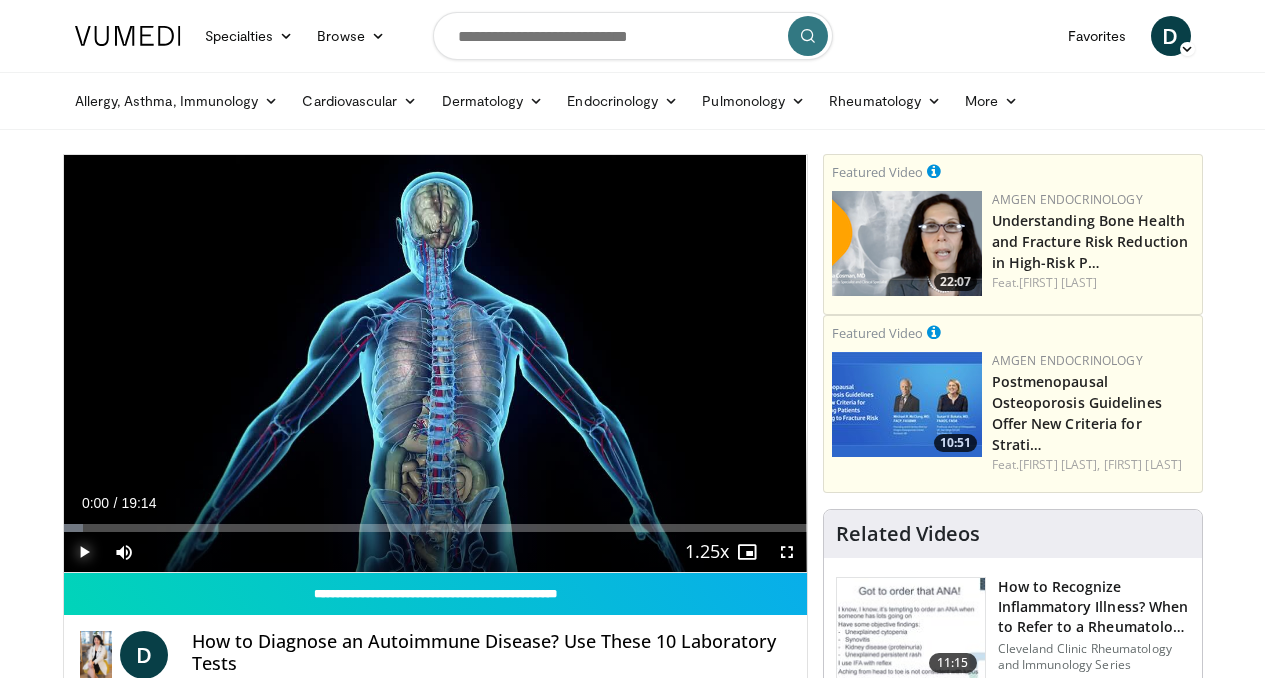 click at bounding box center [84, 552] 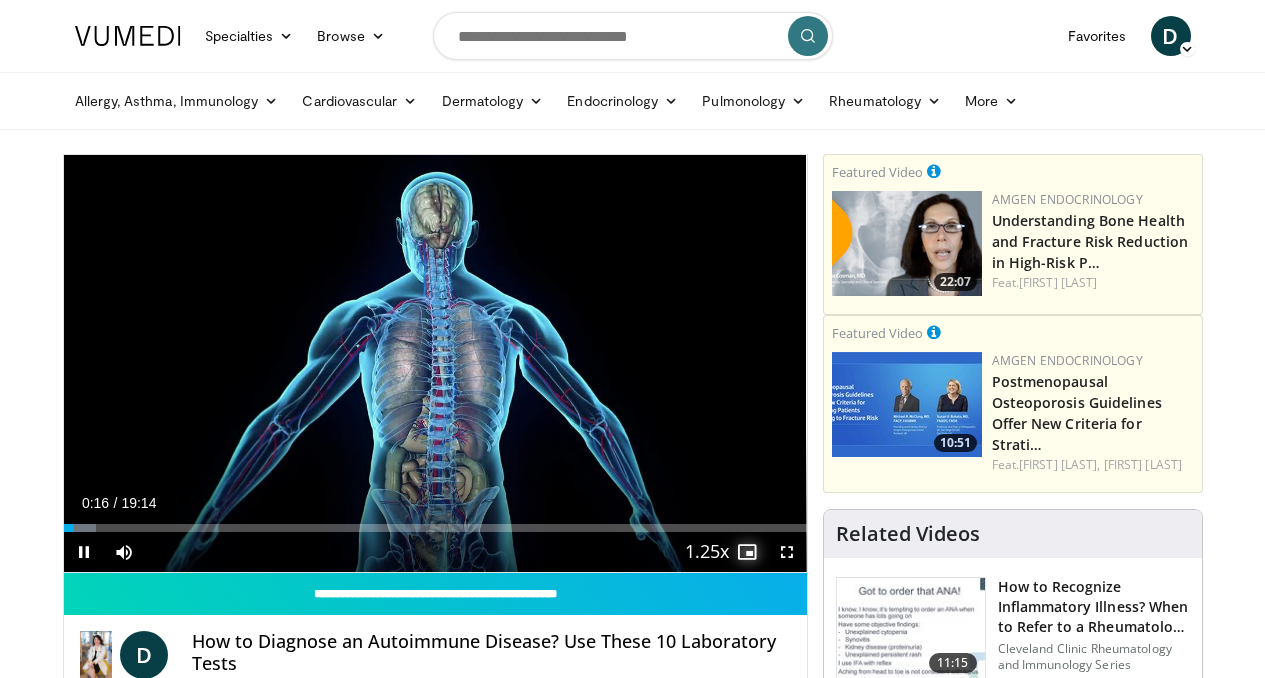 click at bounding box center [747, 552] 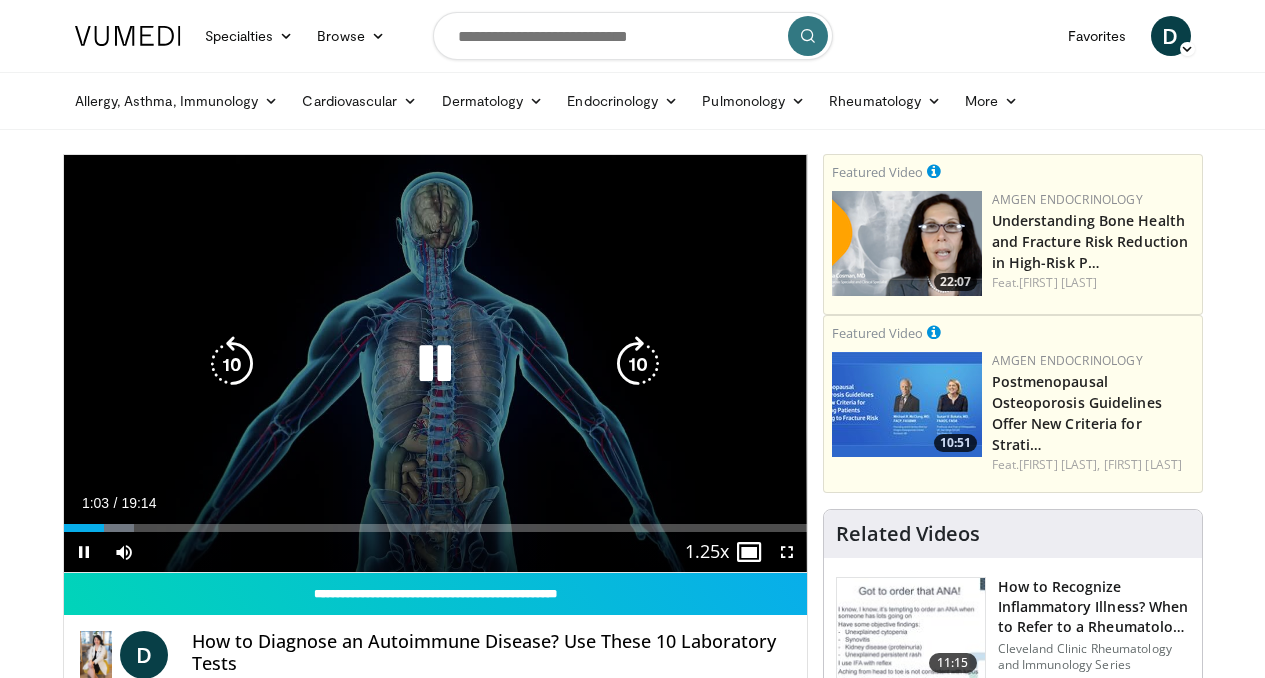 click on "10 seconds
Tap to unmute" at bounding box center (435, 363) 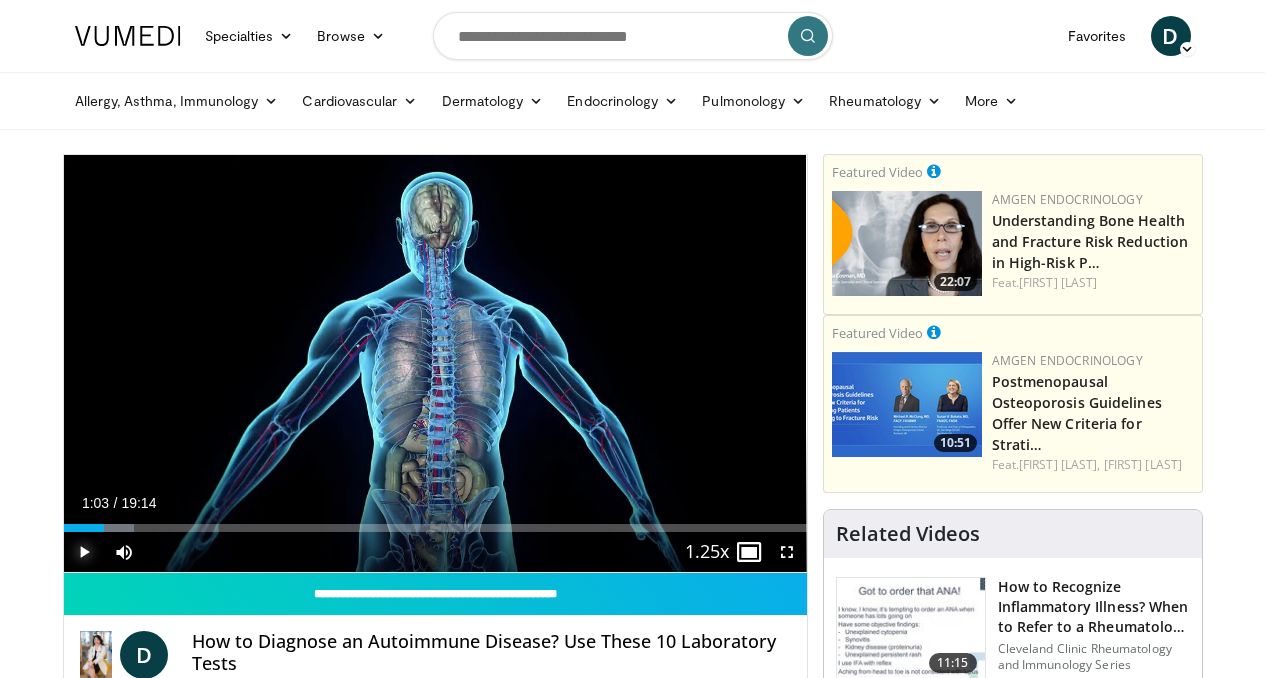 click at bounding box center (84, 552) 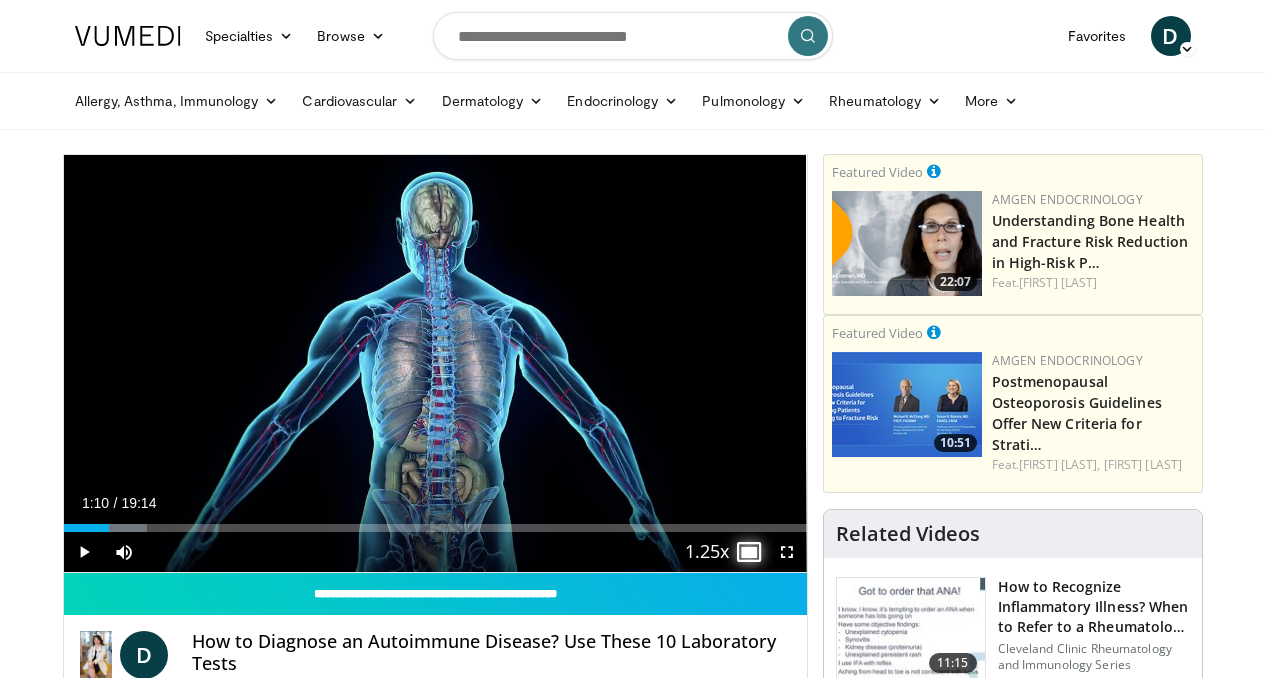 click at bounding box center (747, 552) 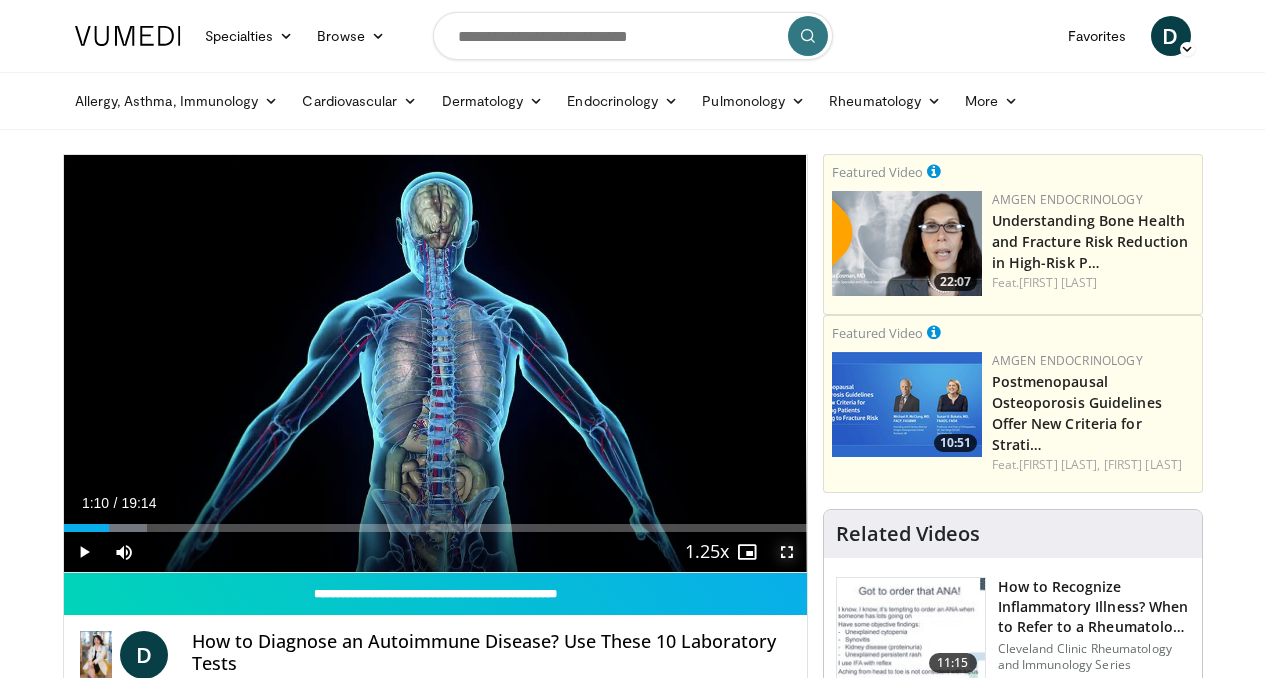 click at bounding box center [787, 552] 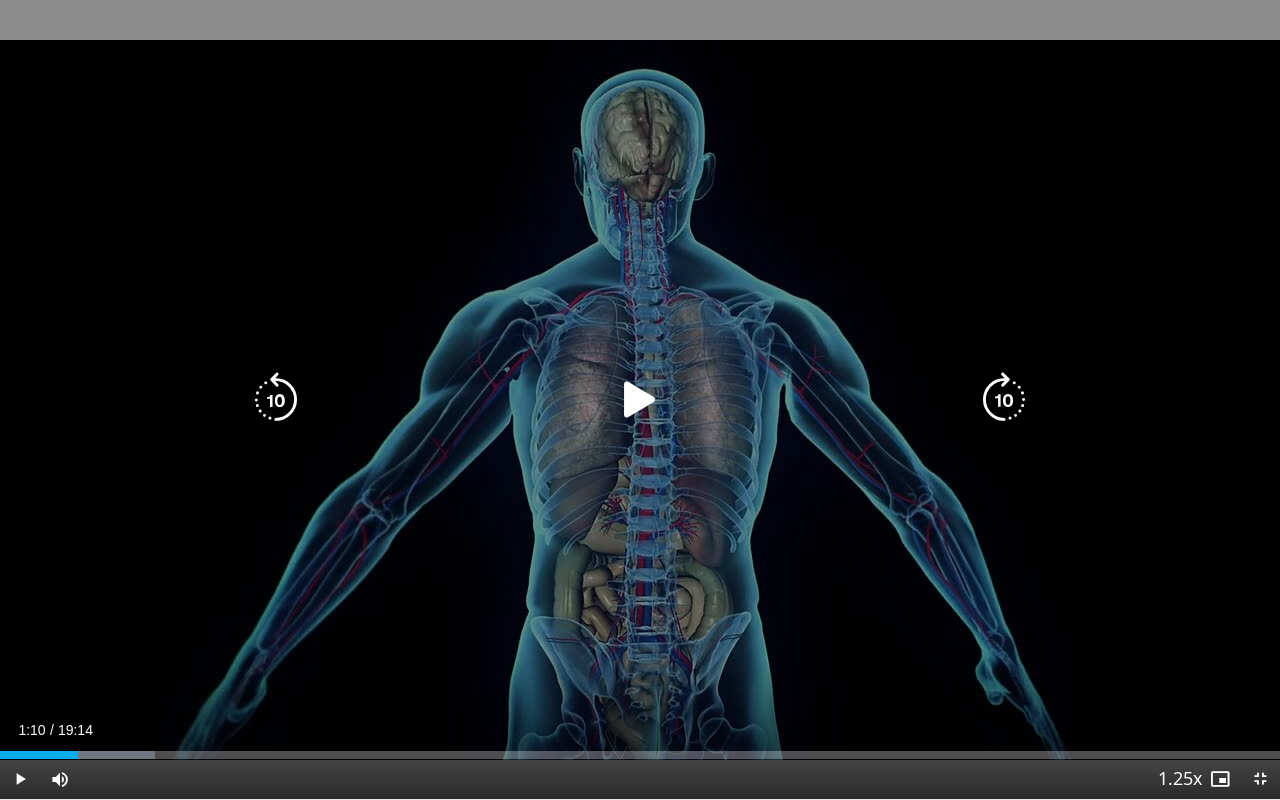 click at bounding box center (640, 400) 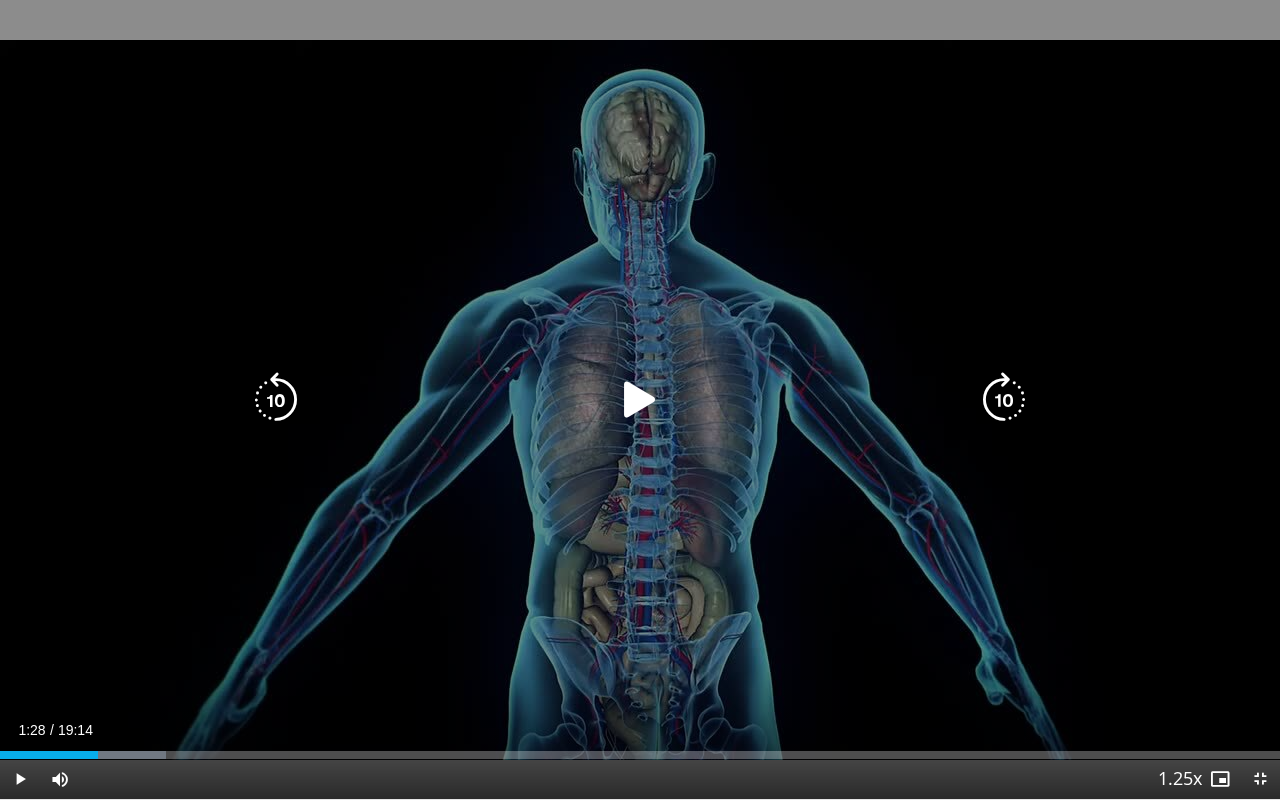 click at bounding box center [640, 400] 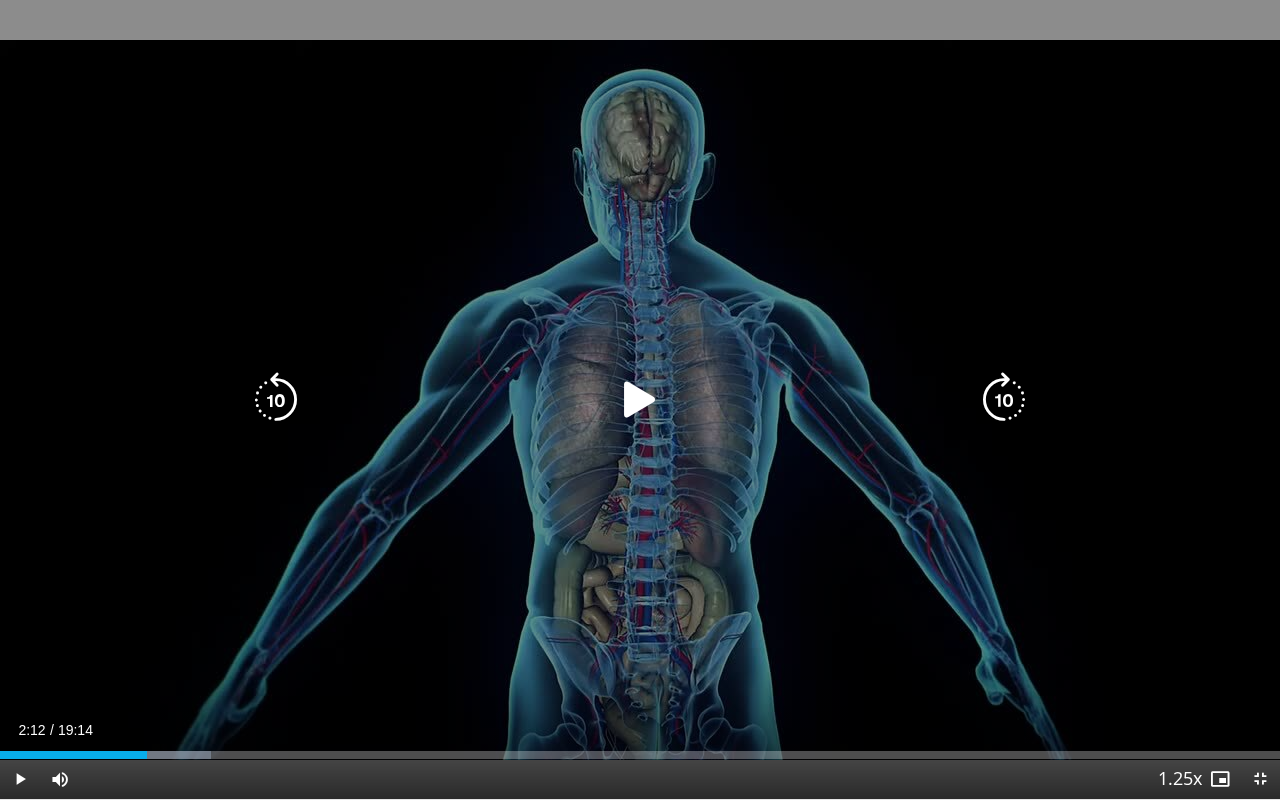click at bounding box center (640, 400) 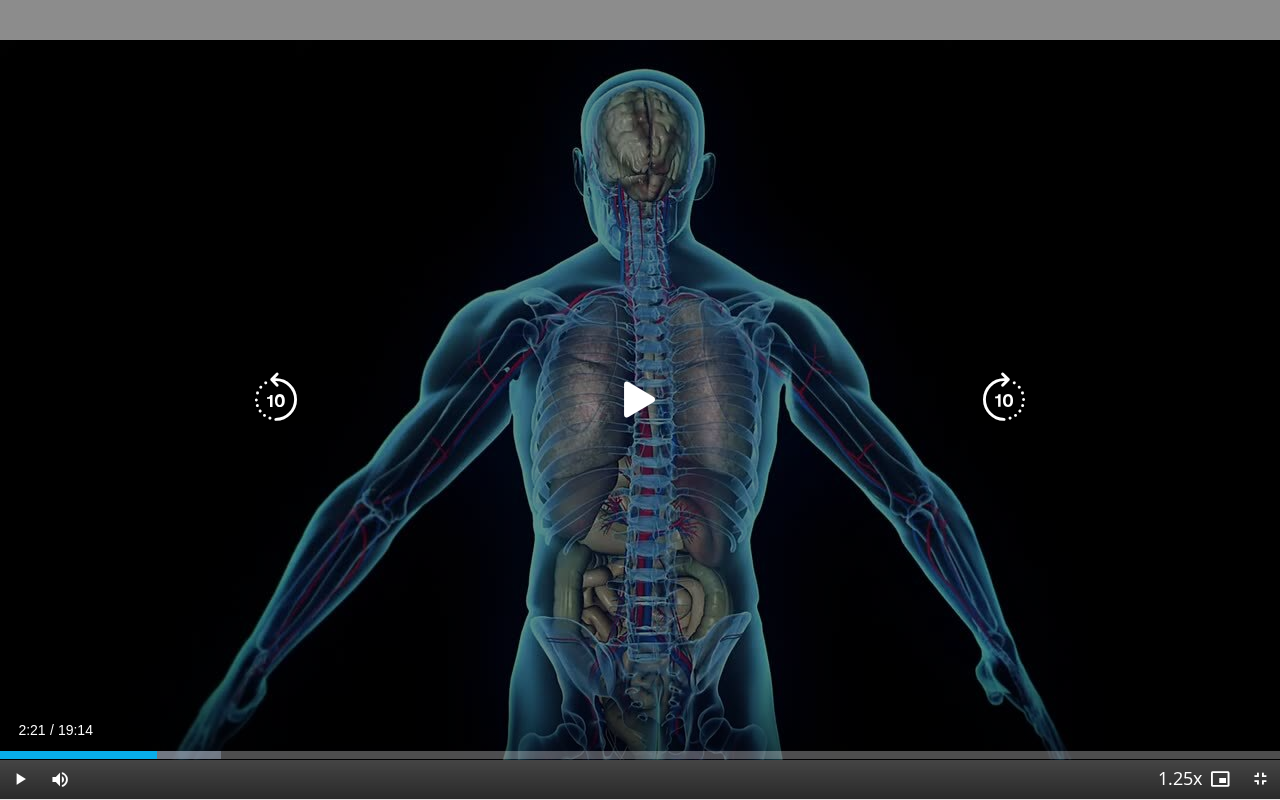 click at bounding box center (640, 400) 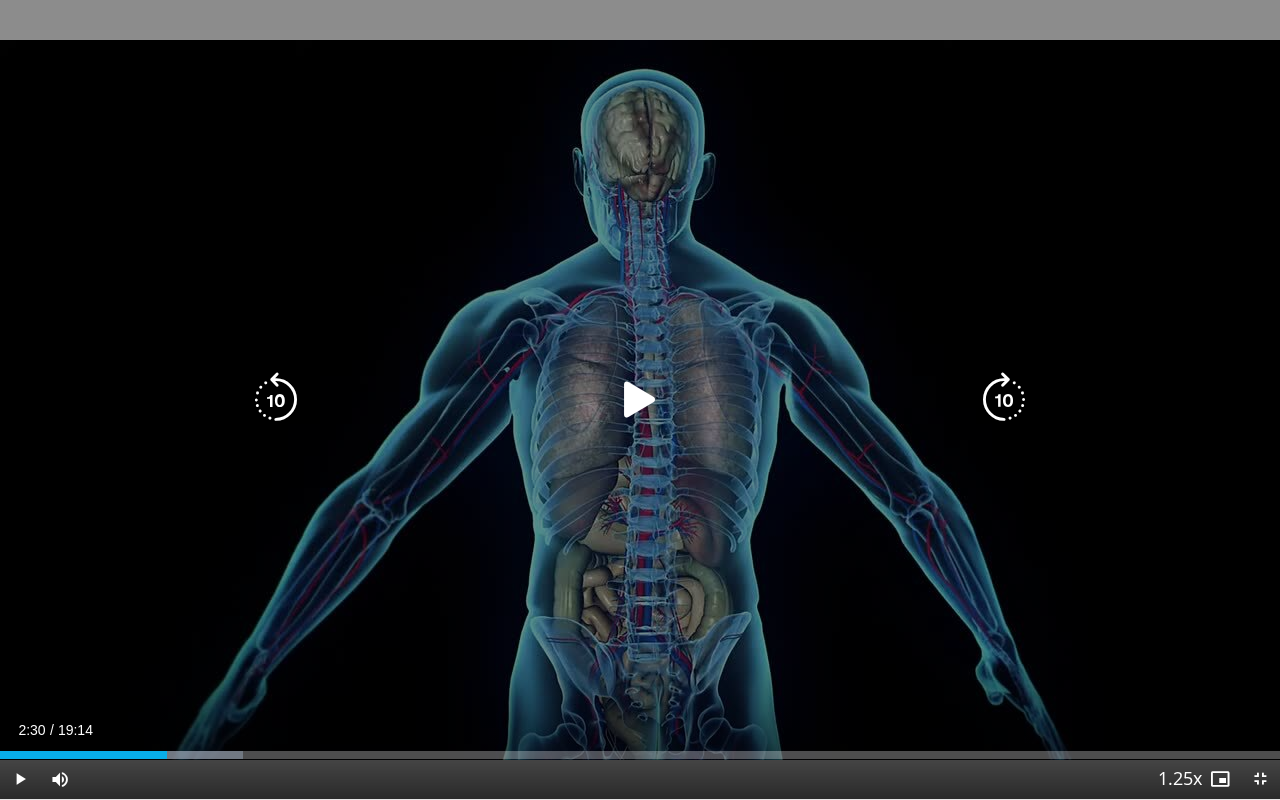 click at bounding box center (640, 400) 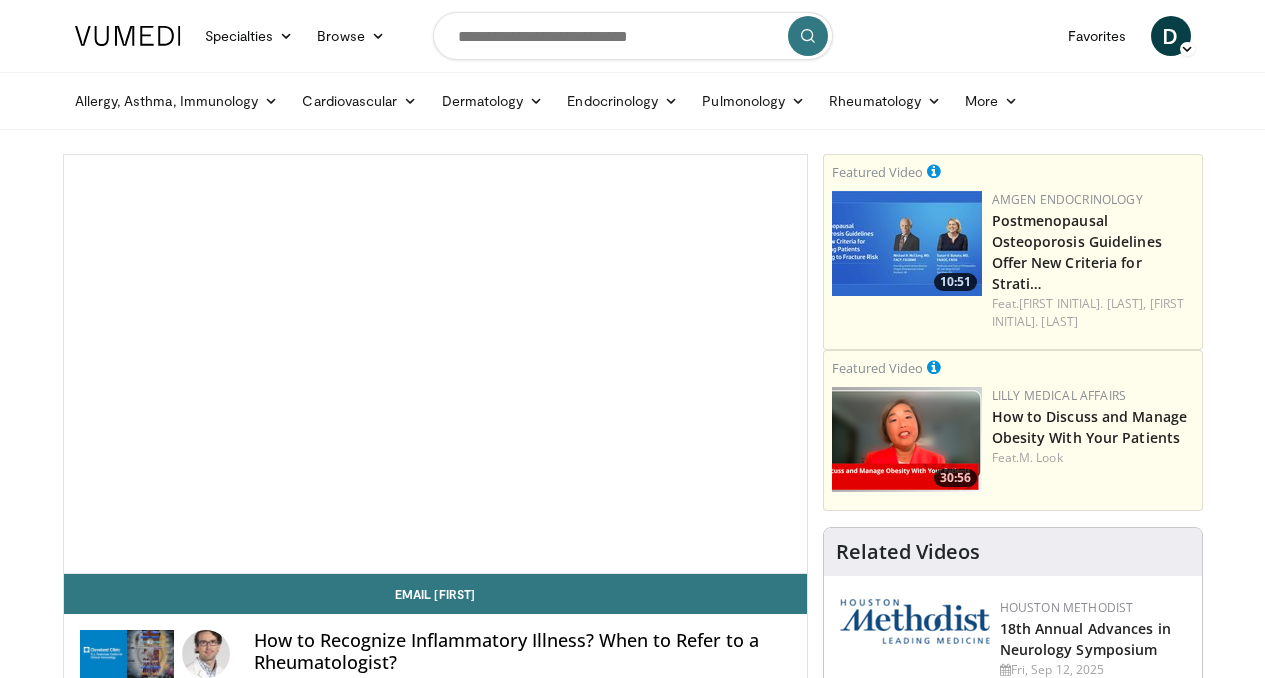 scroll, scrollTop: 0, scrollLeft: 0, axis: both 